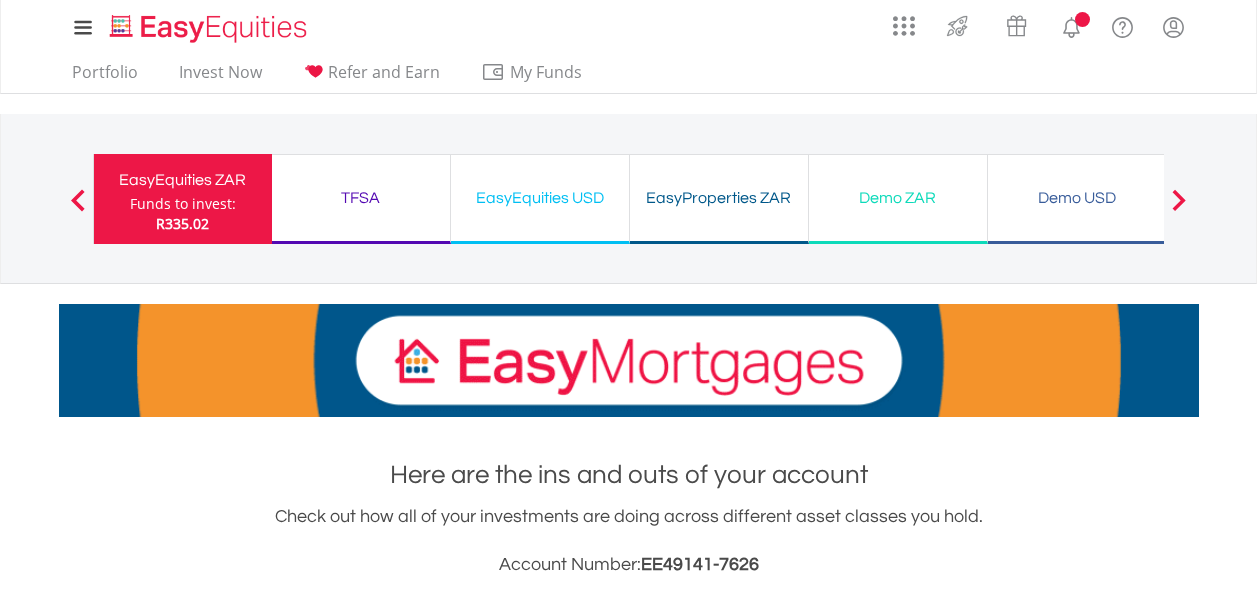 scroll, scrollTop: 0, scrollLeft: 0, axis: both 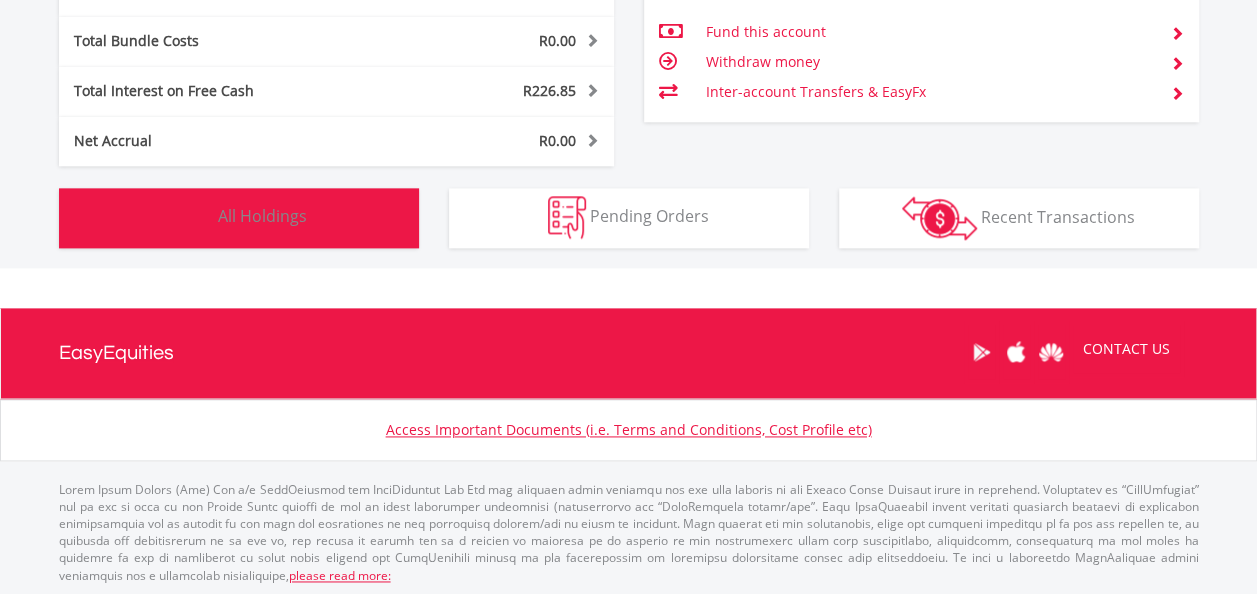 click on "Holdings
All Holdings" at bounding box center (239, 218) 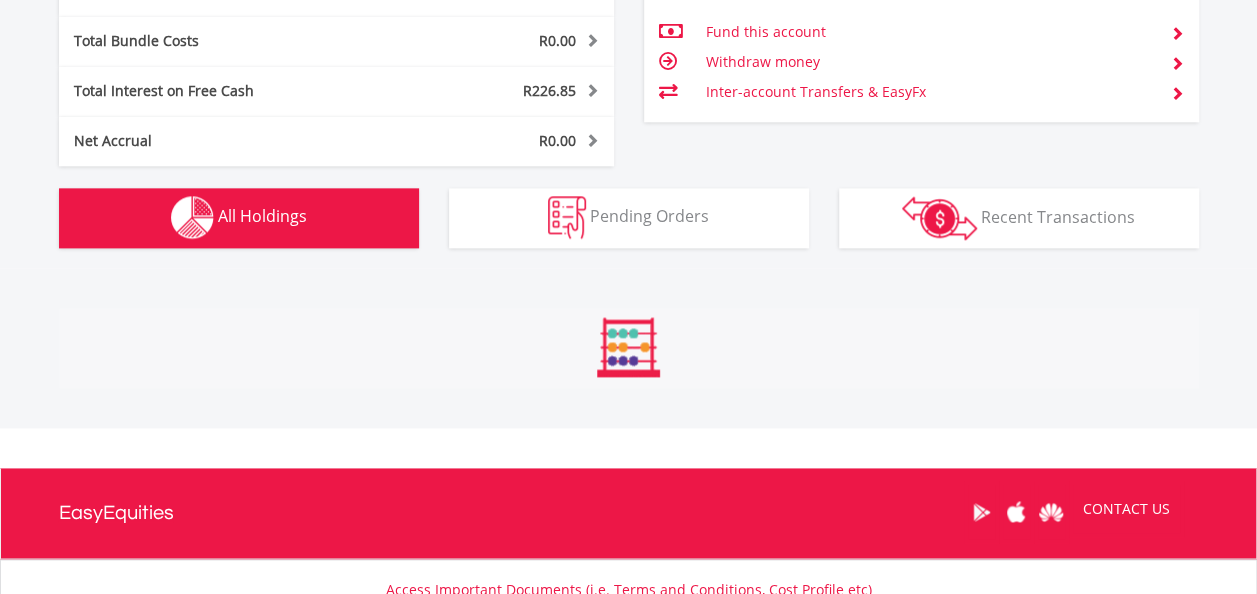 scroll, scrollTop: 1482, scrollLeft: 0, axis: vertical 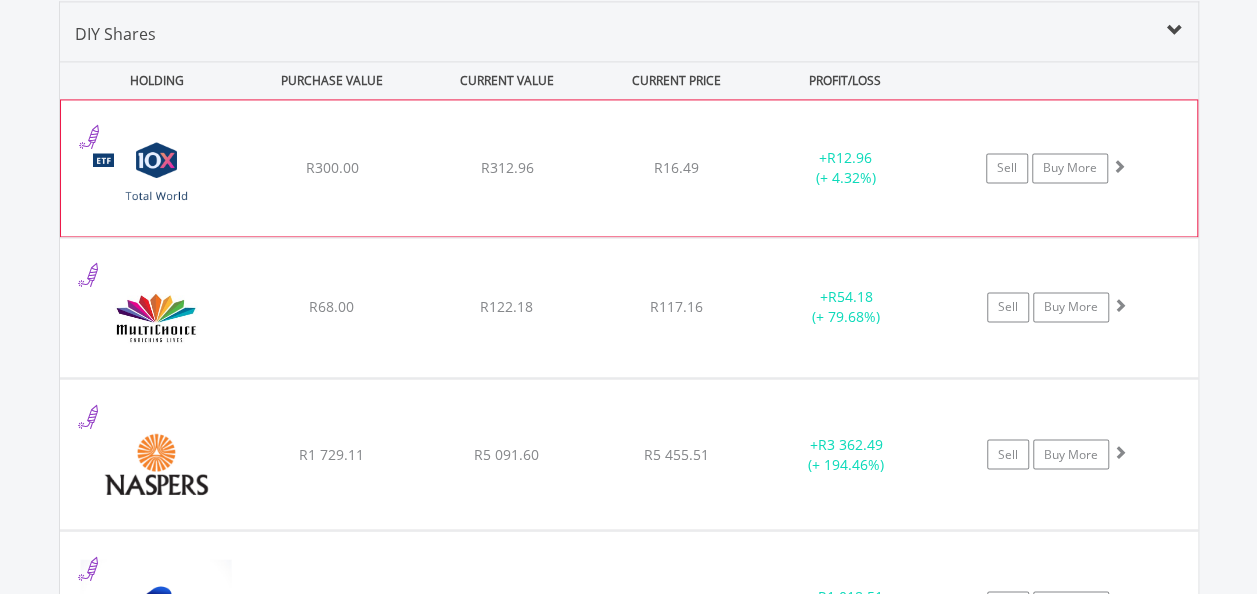 click on "R312.96" at bounding box center [506, 167] 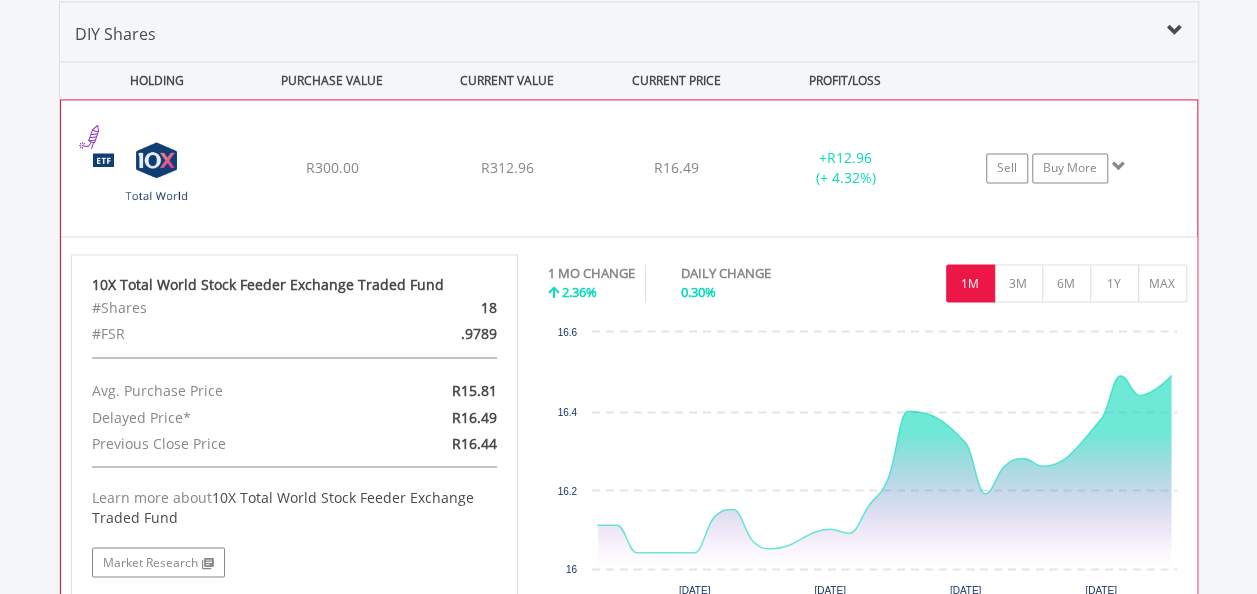 click on "R312.96" at bounding box center [506, 167] 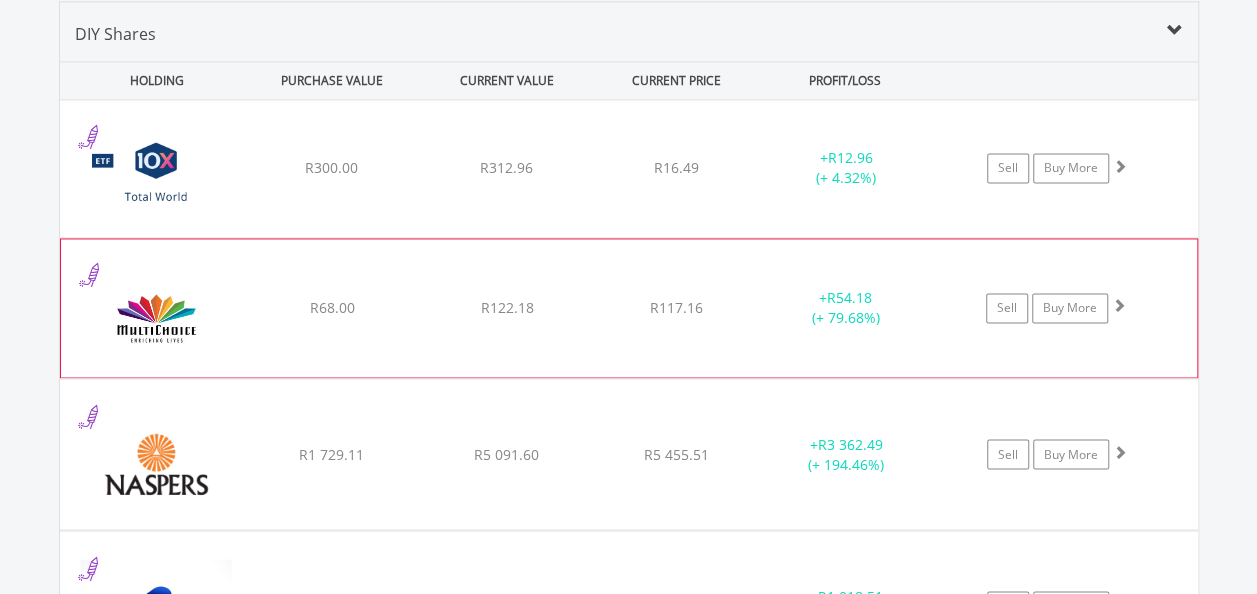 click on "﻿
MultiChoice Group Limited
R68.00
R122.18
R117.16
+  R54.18 (+ 79.68%)
Sell
Buy More" at bounding box center [629, 168] 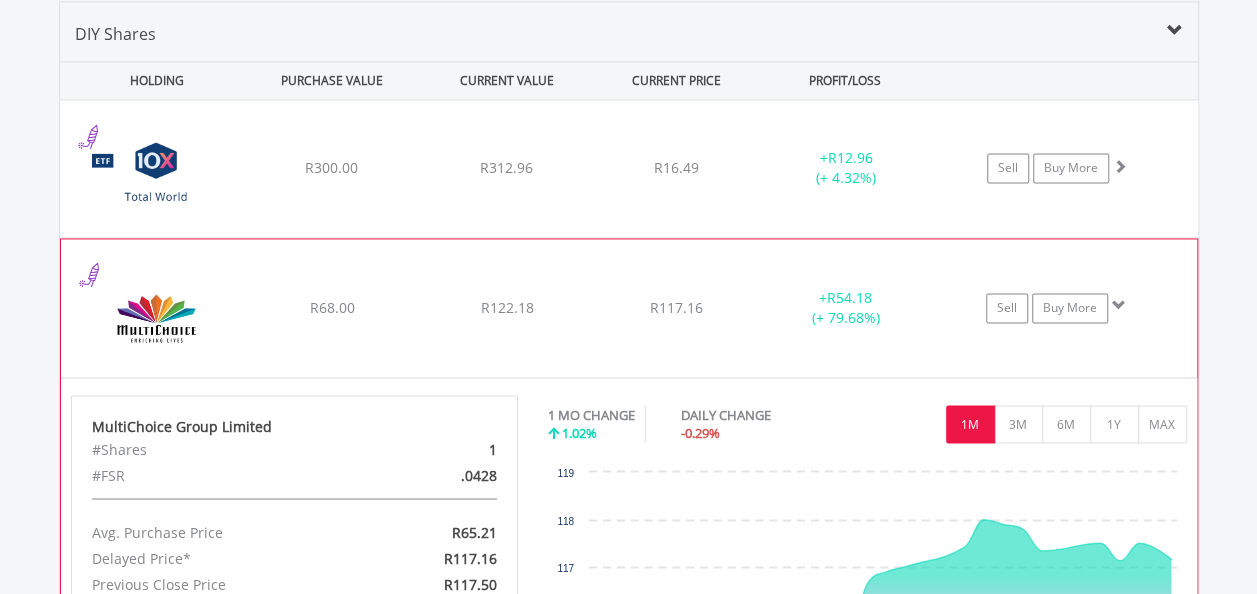 click on "﻿
MultiChoice Group Limited
R68.00
R122.18
R117.16
+  R54.18 (+ 79.68%)
Sell
Buy More" at bounding box center [629, 168] 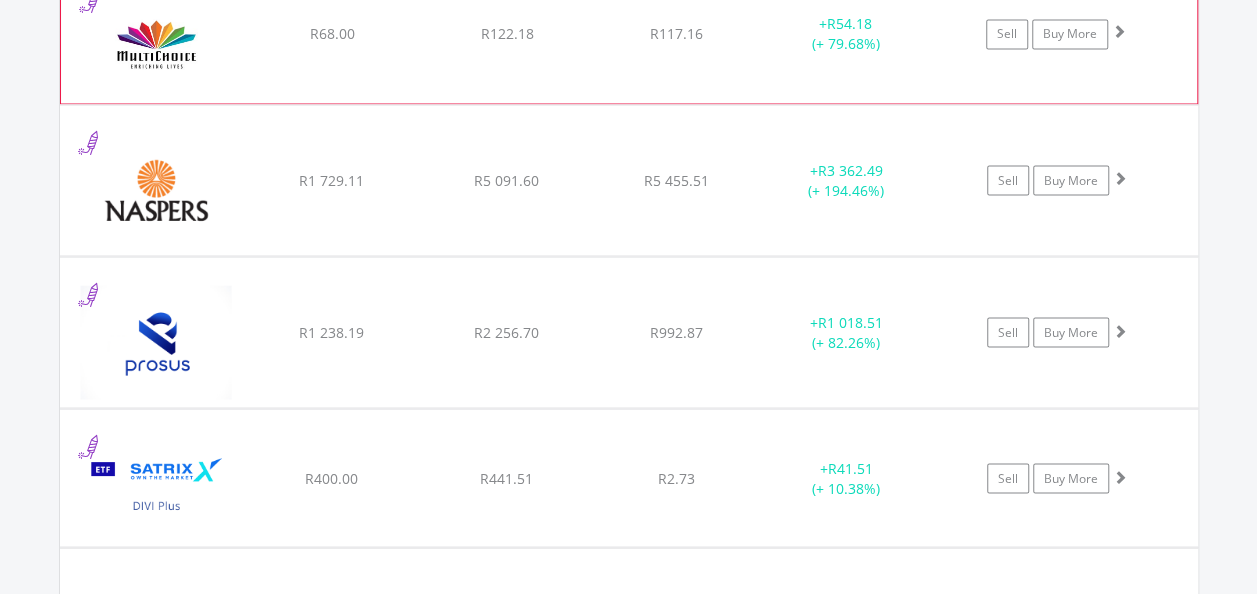 scroll, scrollTop: 1802, scrollLeft: 0, axis: vertical 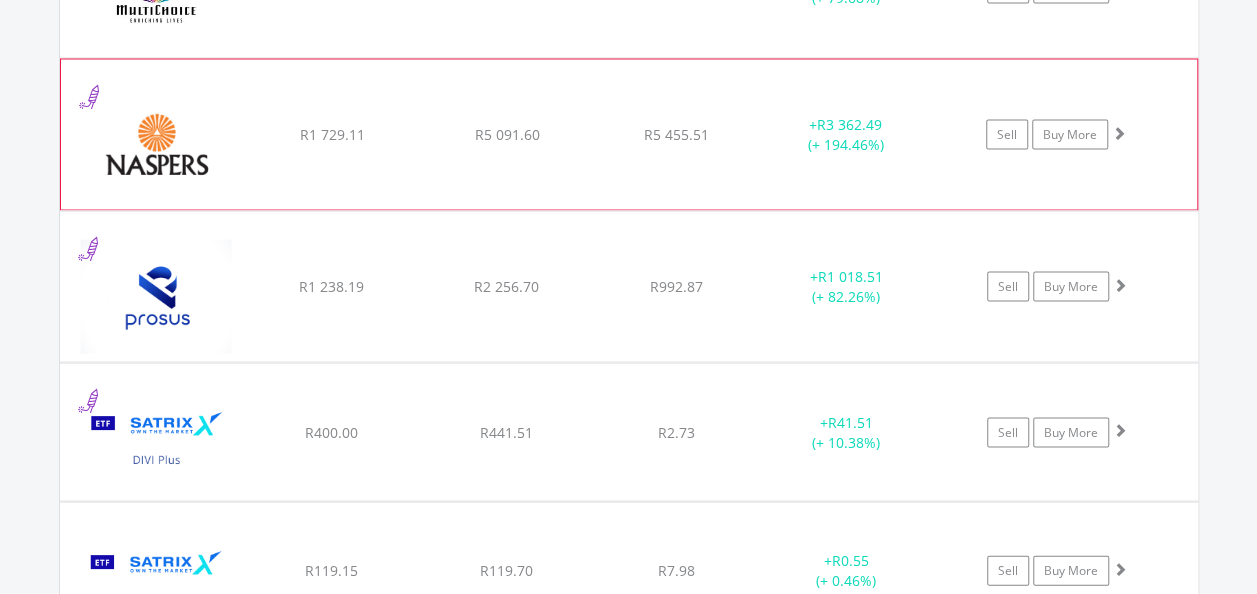 click on "﻿
Naspers Limited
R1 729.11
R5 091.60
R5 455.51
+  R3 362.49 (+ 194.46%)
Sell
Buy More" at bounding box center (629, -152) 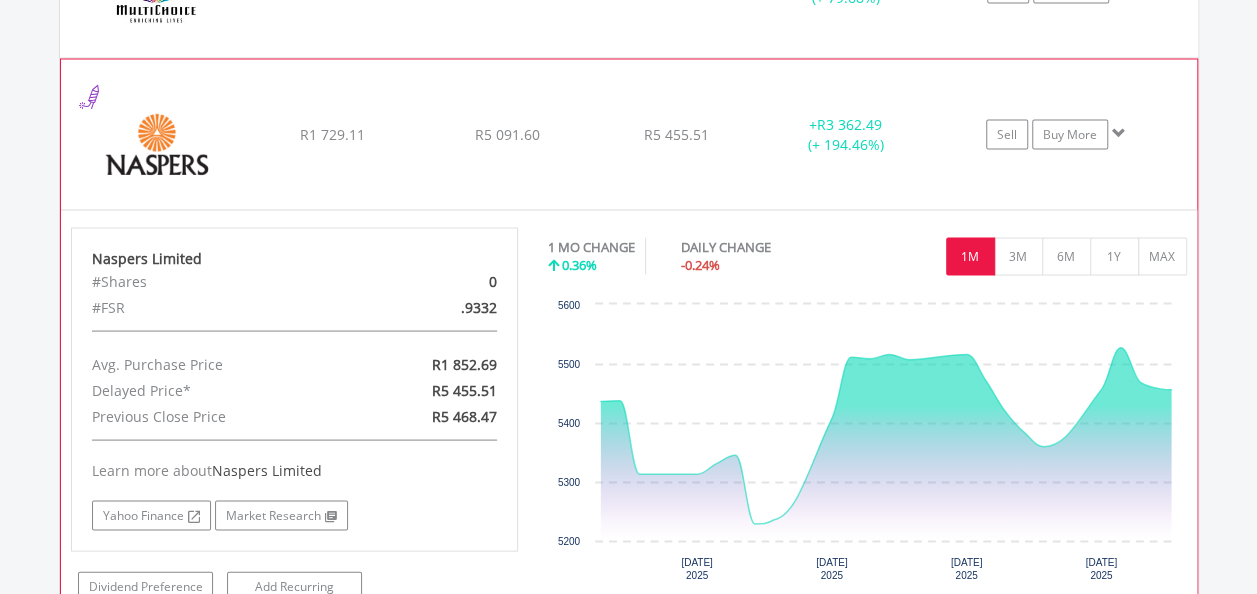 click on "﻿
Naspers Limited
R1 729.11
R5 091.60
R5 455.51
+  R3 362.49 (+ 194.46%)
Sell
Buy More" at bounding box center [629, -152] 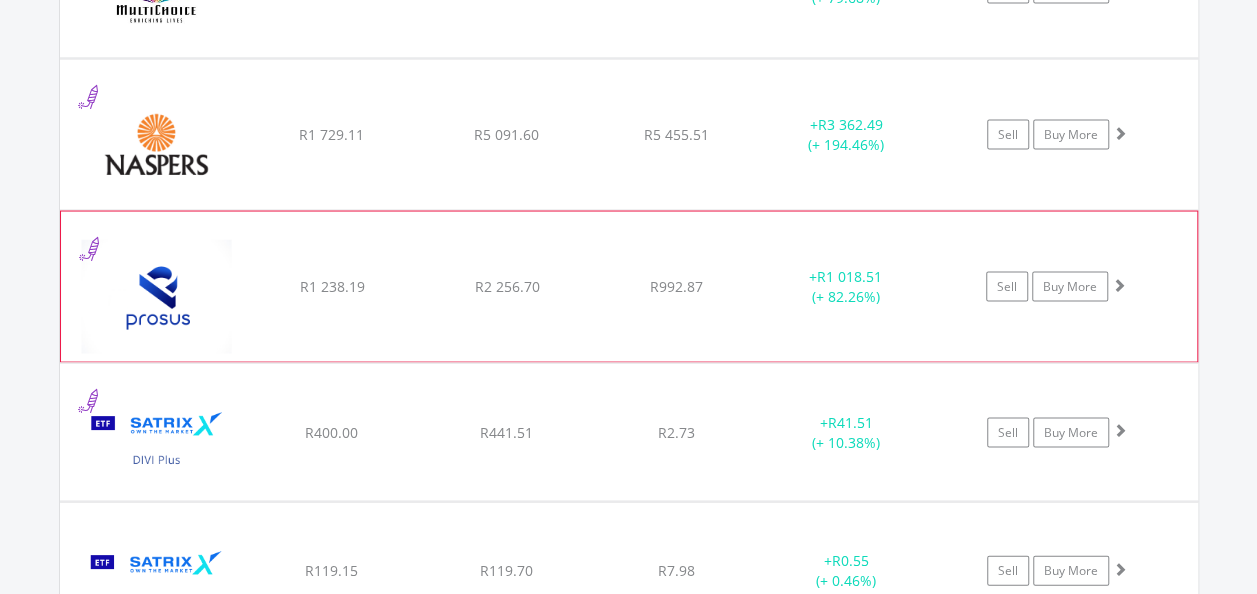 click on "R2 256.70" at bounding box center [506, -152] 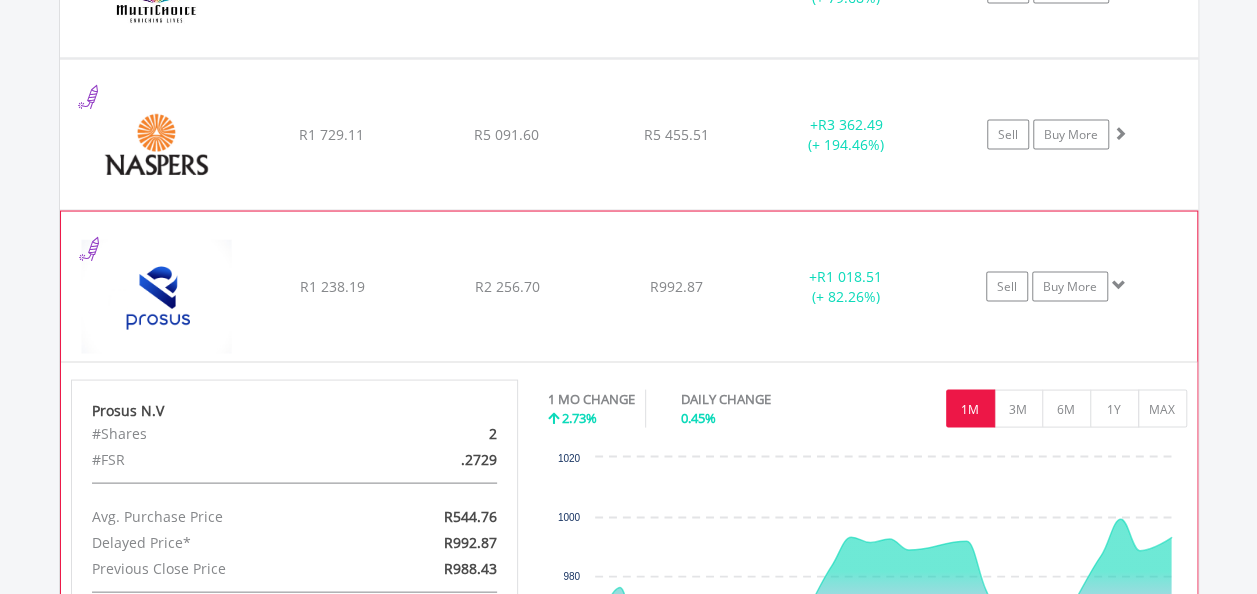 click on "R2 256.70" at bounding box center [506, -152] 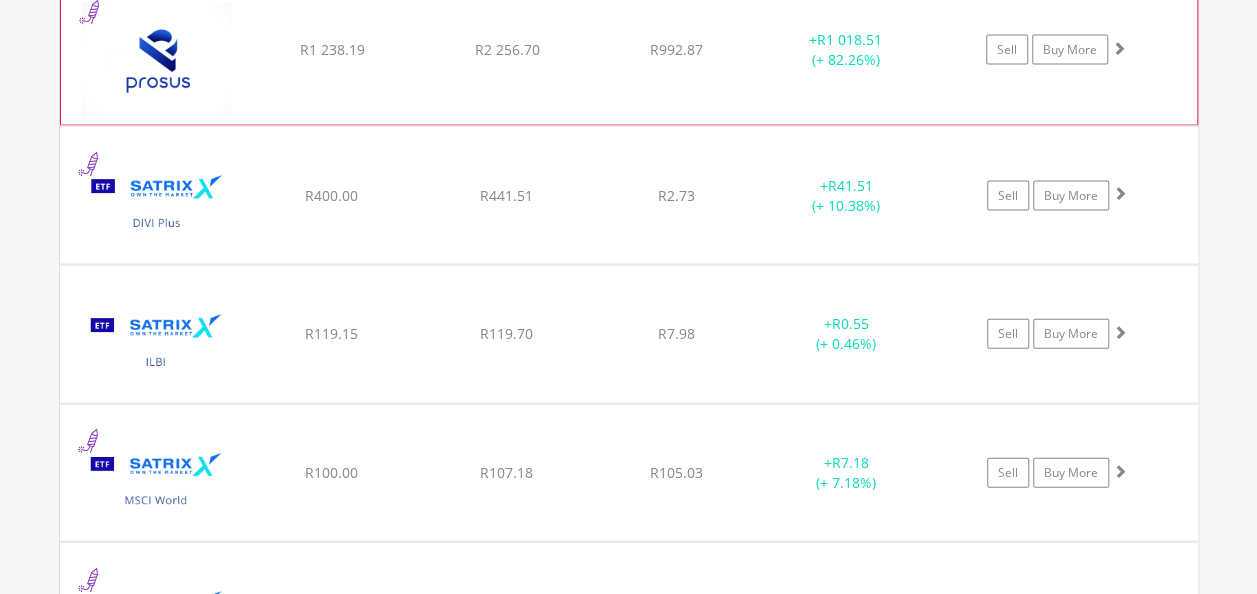scroll, scrollTop: 2042, scrollLeft: 0, axis: vertical 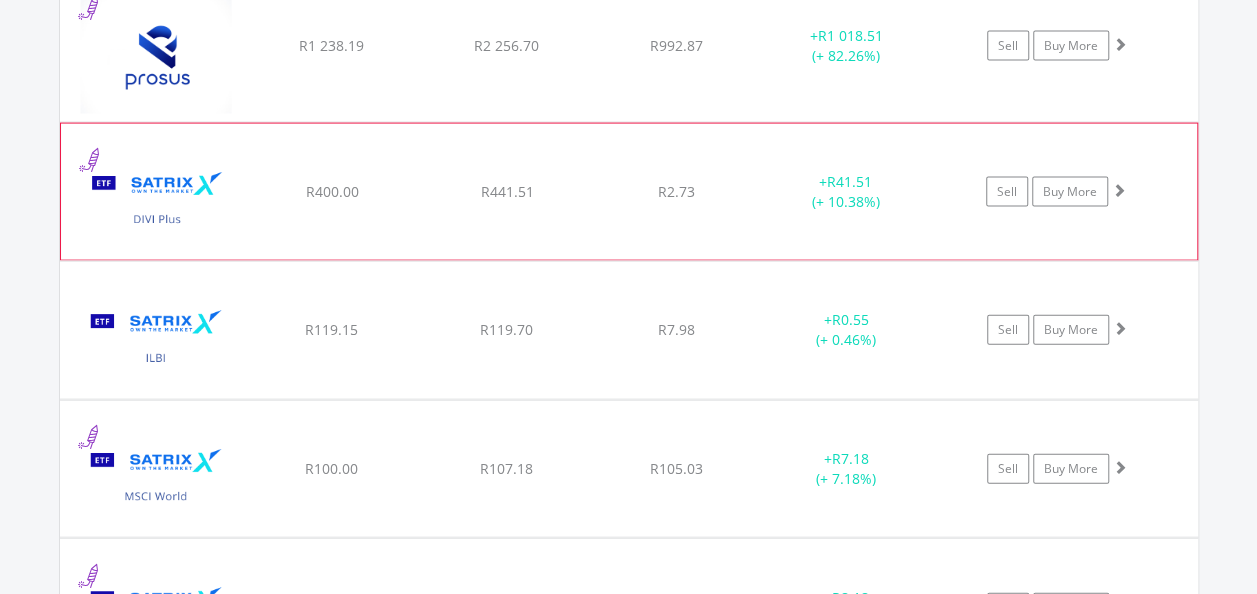 click on "﻿
Satrix DIVI ETF
R400.00
R441.51
R2.73
+  R41.51 (+ 10.38%)
Sell
Buy More" at bounding box center [629, -392] 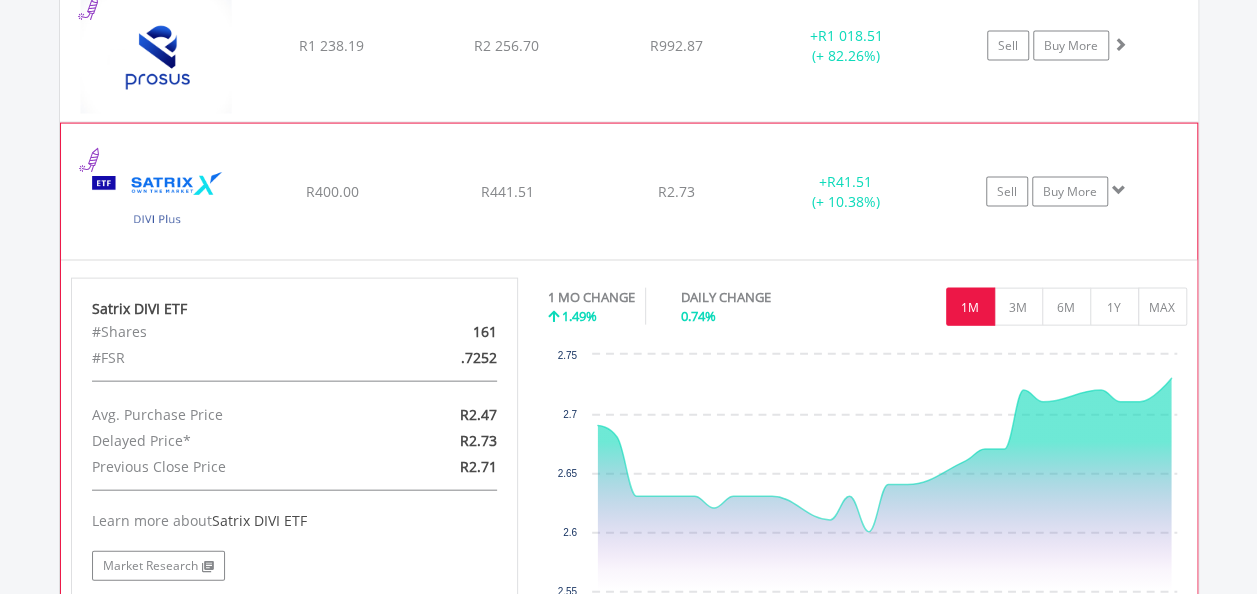 click on "﻿
Satrix DIVI ETF
R400.00
R441.51
R2.73
+  R41.51 (+ 10.38%)
Sell
Buy More" at bounding box center (629, -392) 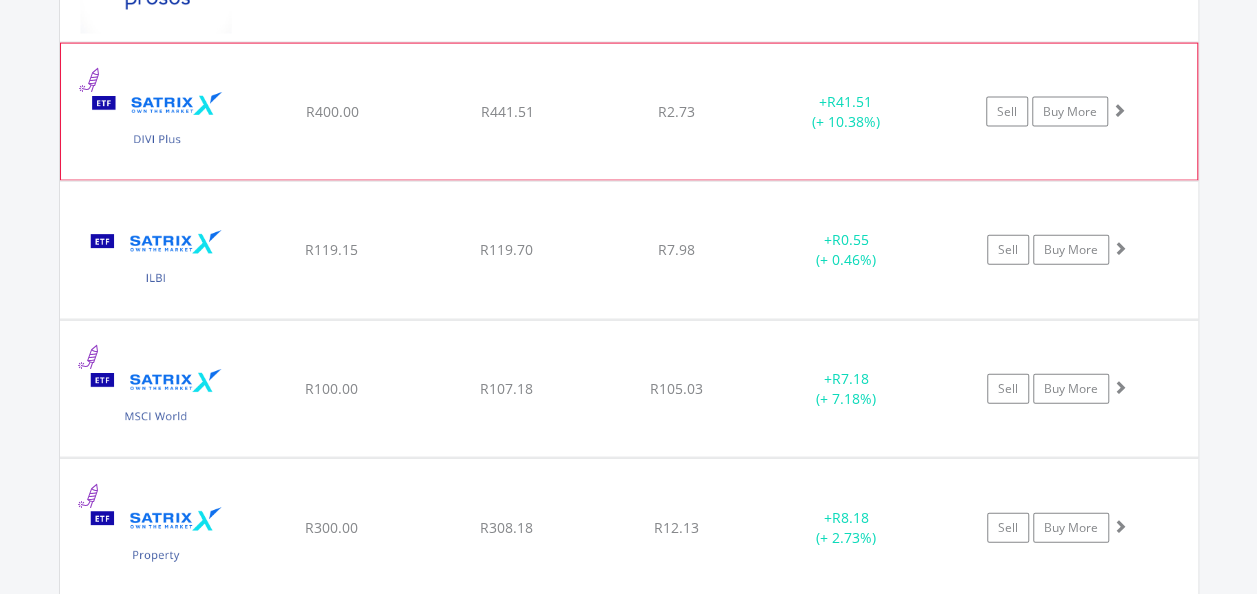 scroll, scrollTop: 2162, scrollLeft: 0, axis: vertical 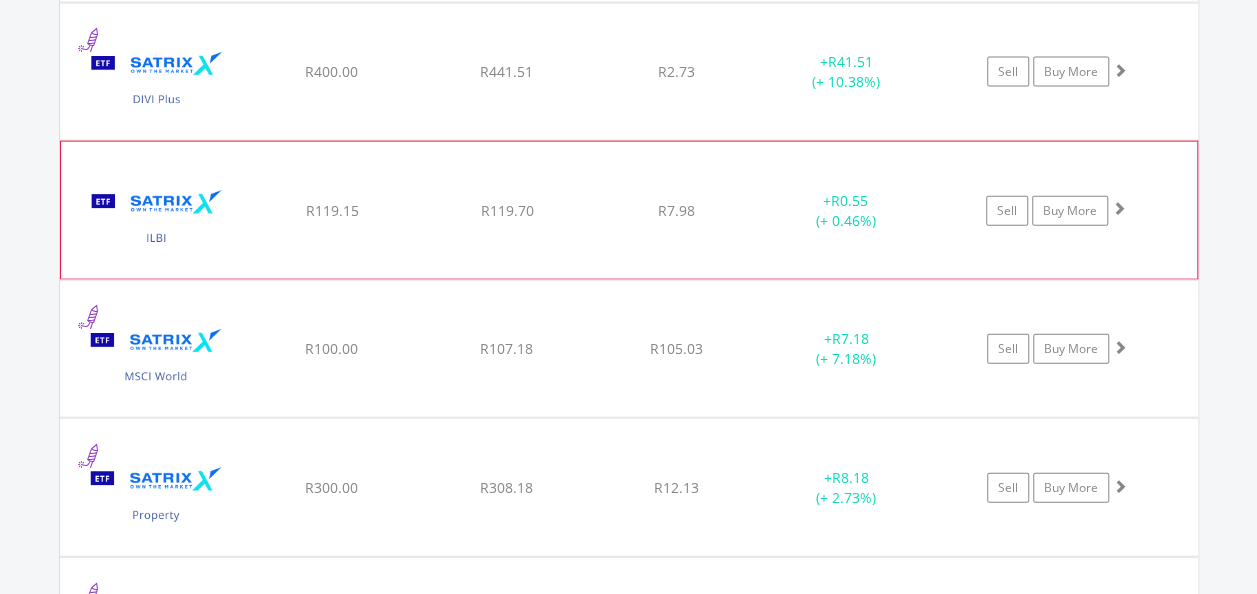click on "﻿
Satrix ILBI ETF
R119.15
R119.70
R7.98
+  R0.55 (+ 0.46%)
Sell
Buy More" at bounding box center [629, -512] 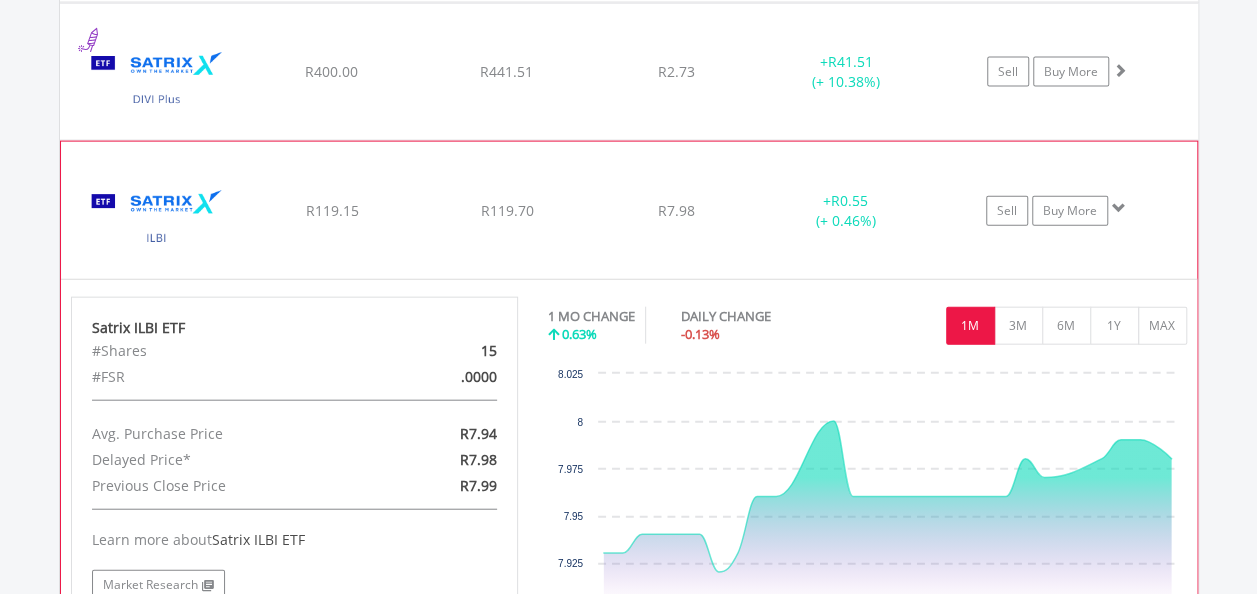 click on "﻿
Satrix ILBI ETF
R119.15
R119.70
R7.98
+  R0.55 (+ 0.46%)
Sell
Buy More" at bounding box center (629, -512) 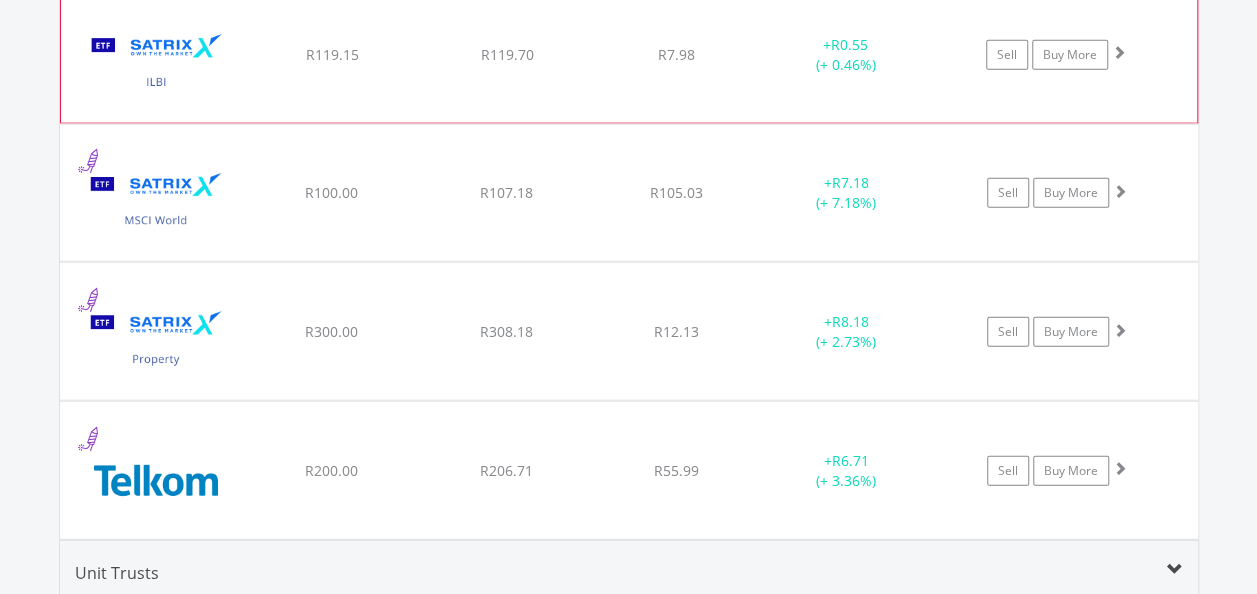 scroll, scrollTop: 2322, scrollLeft: 0, axis: vertical 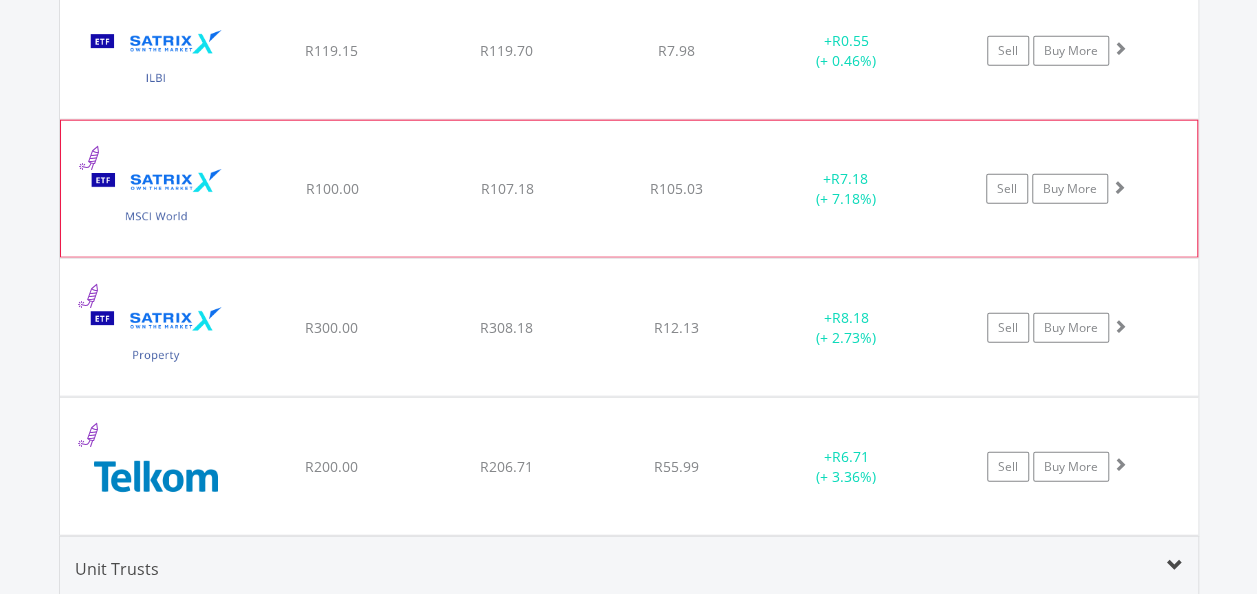 click on "﻿
Satrix MSCI World ETF
R100.00
R107.18
R105.03
+  R7.18 (+ 7.18%)
Sell
Buy More" at bounding box center [629, -672] 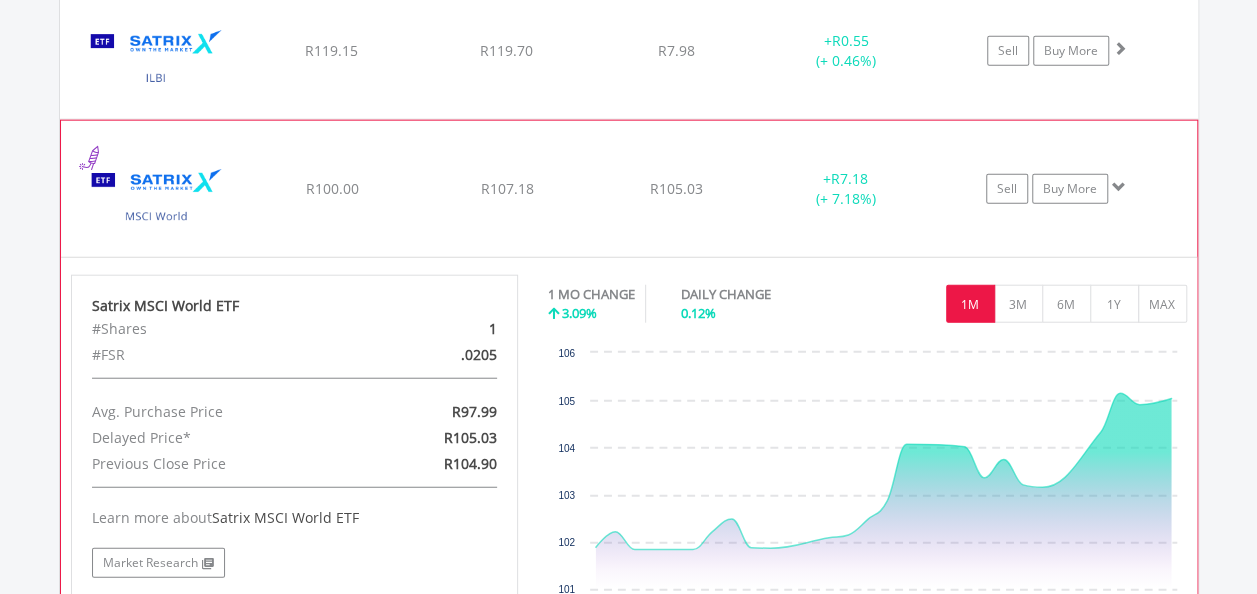click on "﻿
Satrix MSCI World ETF
R100.00
R107.18
R105.03
+  R7.18 (+ 7.18%)
Sell
Buy More" at bounding box center [629, -672] 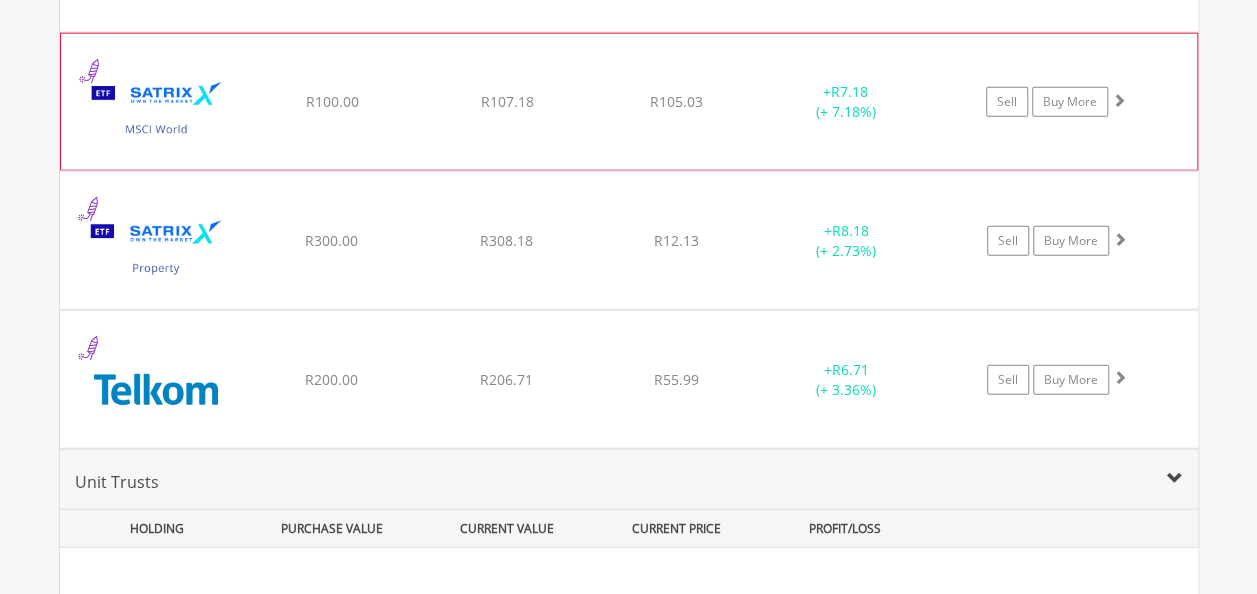 scroll, scrollTop: 2442, scrollLeft: 0, axis: vertical 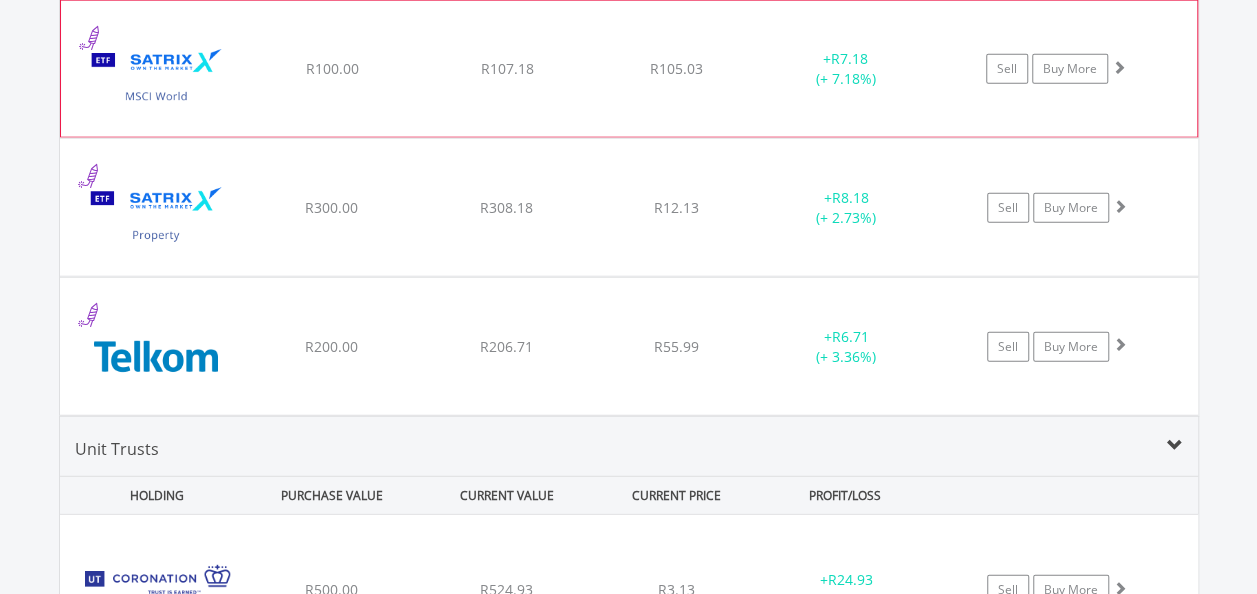 click on "R308.18" at bounding box center [506, -793] 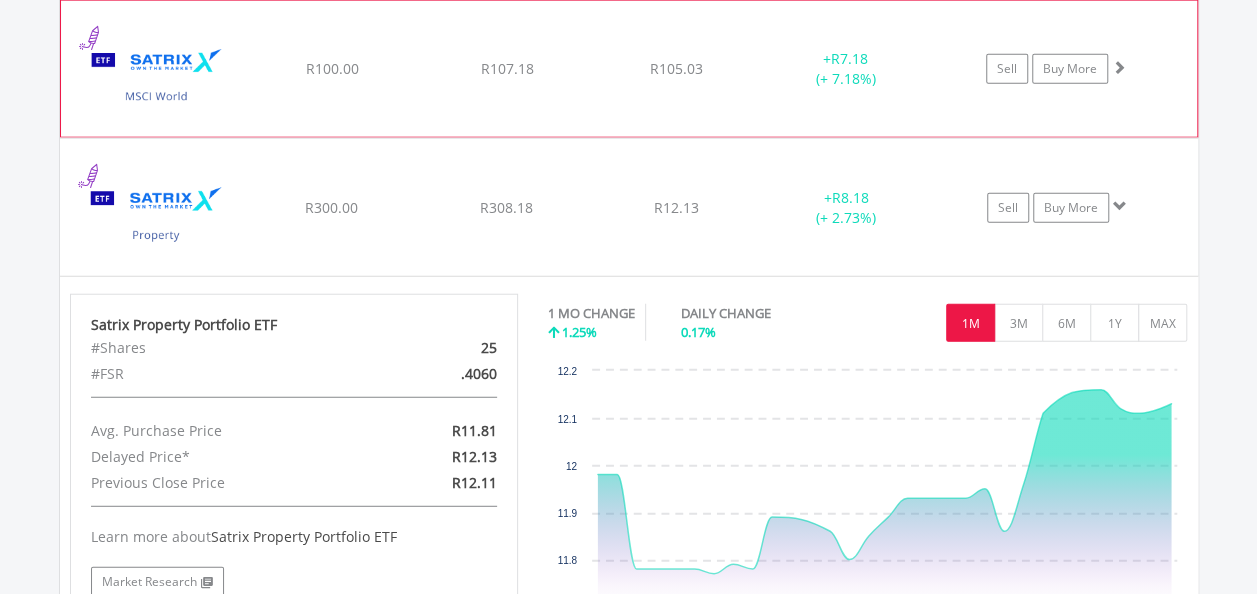 click on "R308.18" at bounding box center [506, -793] 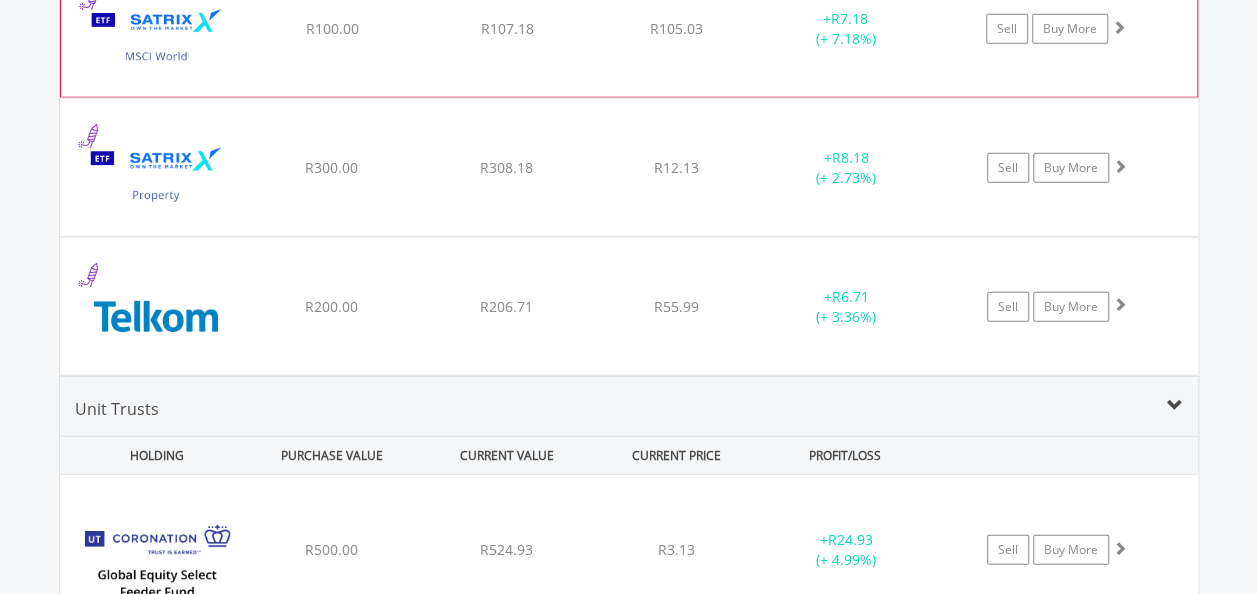 scroll, scrollTop: 2522, scrollLeft: 0, axis: vertical 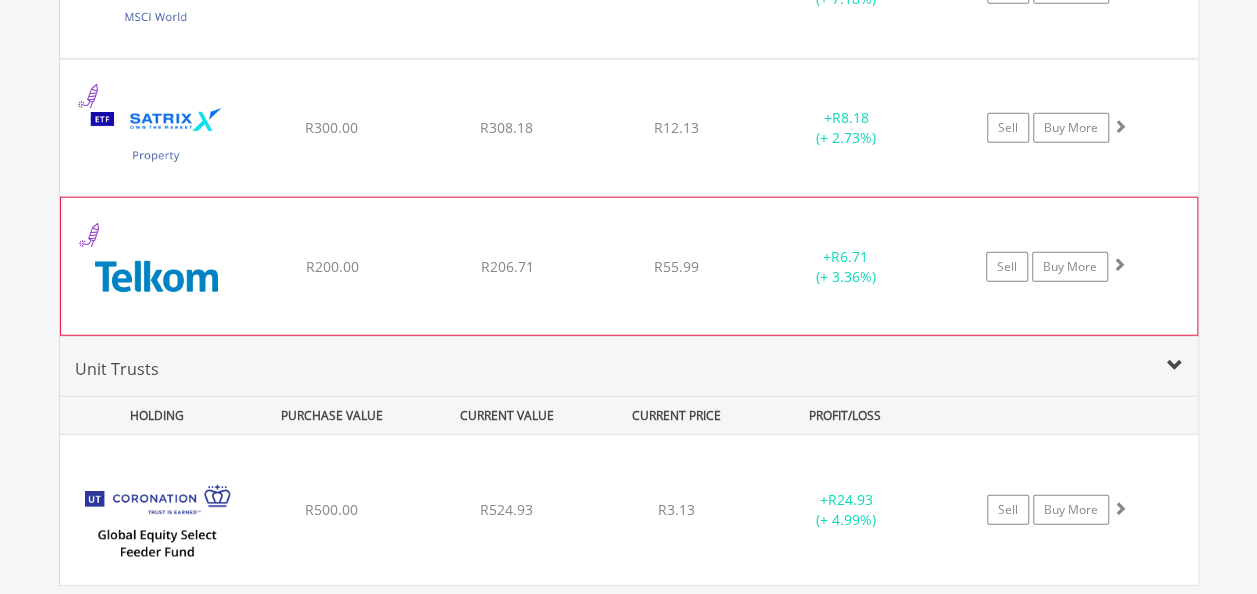 click on "﻿
Telkom SA SOC Limited
R200.00
R206.71
R55.99
+  R6.71 (+ 3.36%)
Sell
Buy More" at bounding box center [629, -872] 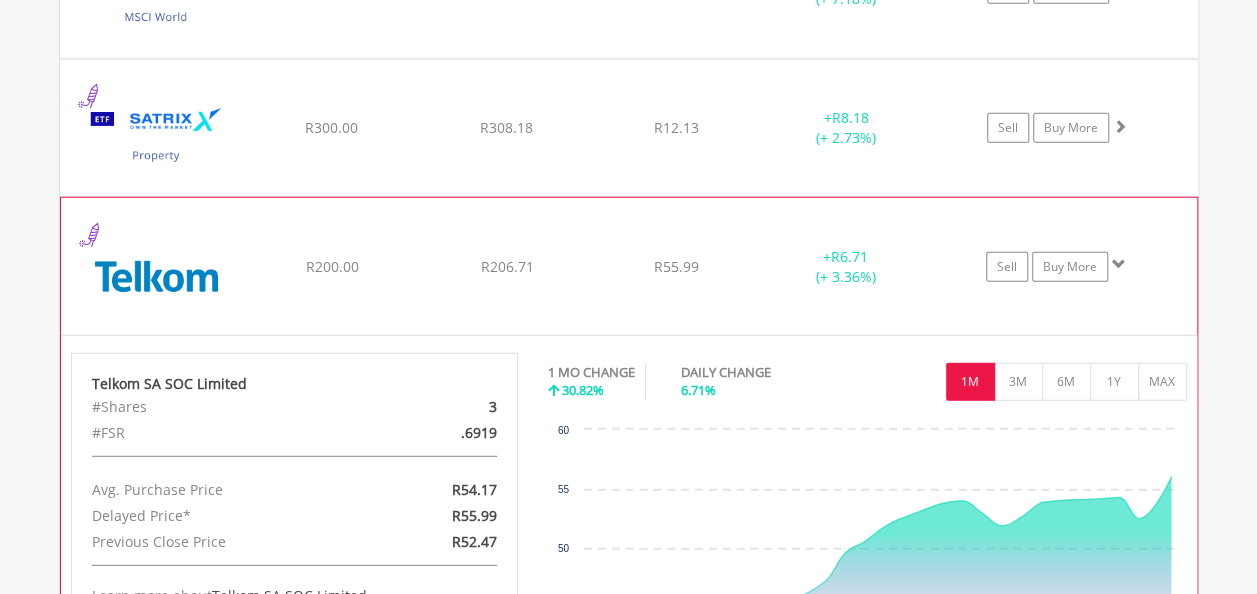 click on "﻿
Telkom SA SOC Limited
R200.00
R206.71
R55.99
+  R6.71 (+ 3.36%)
Sell
Buy More" at bounding box center [629, -872] 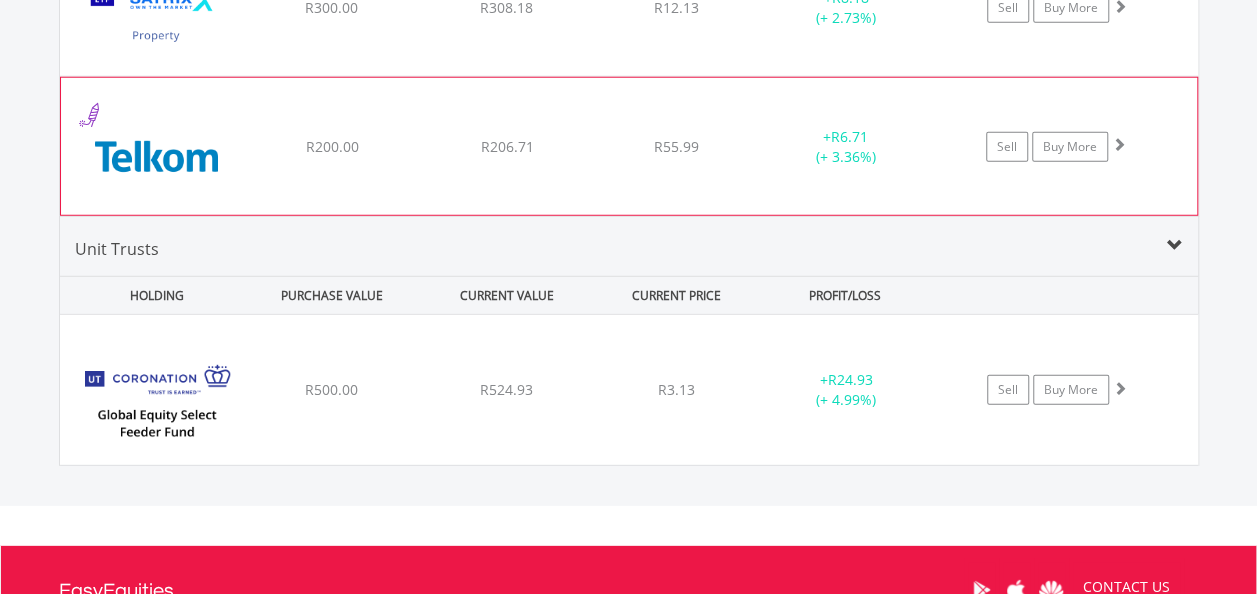 scroll, scrollTop: 2682, scrollLeft: 0, axis: vertical 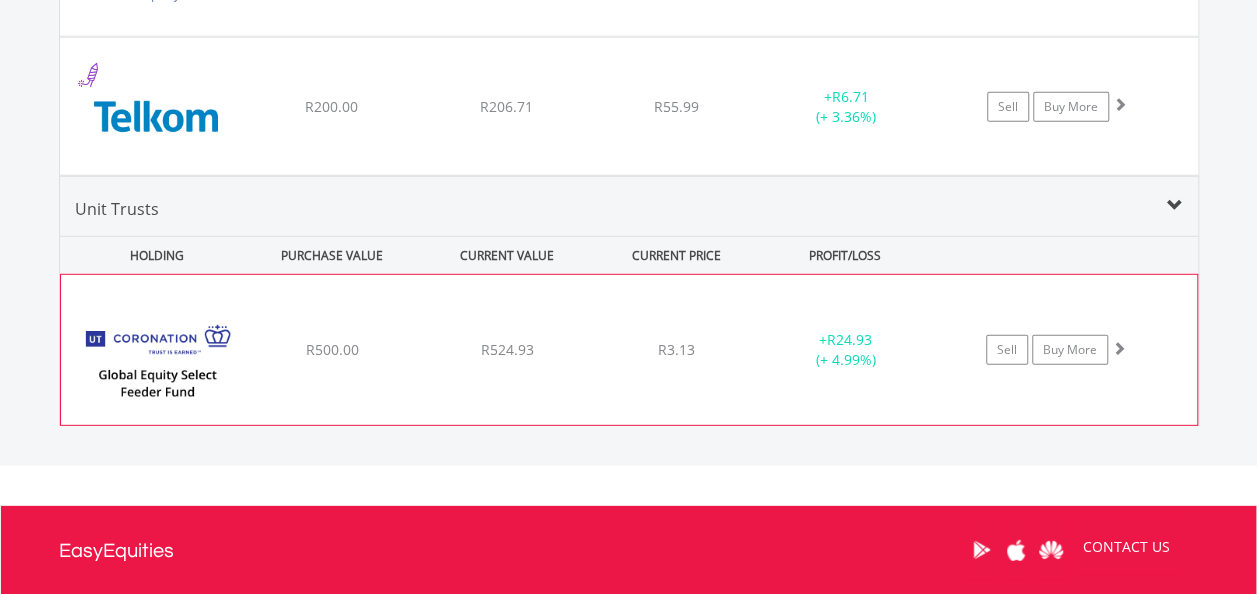 click on "R3.13" at bounding box center (676, 350) 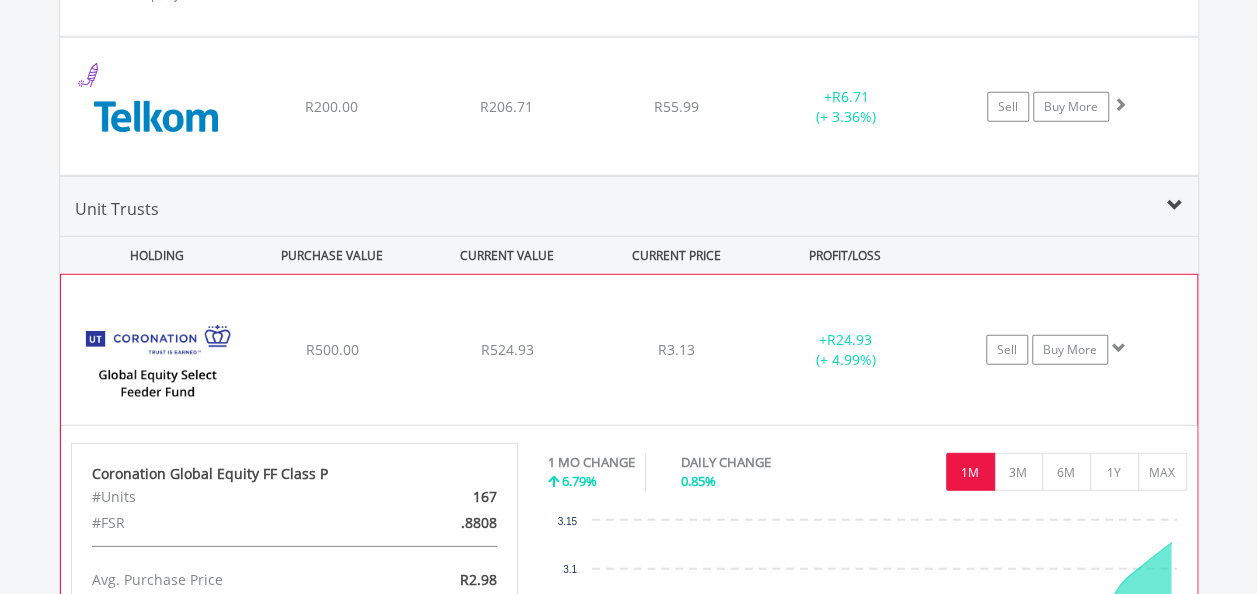 click on "R3.13" at bounding box center (676, 350) 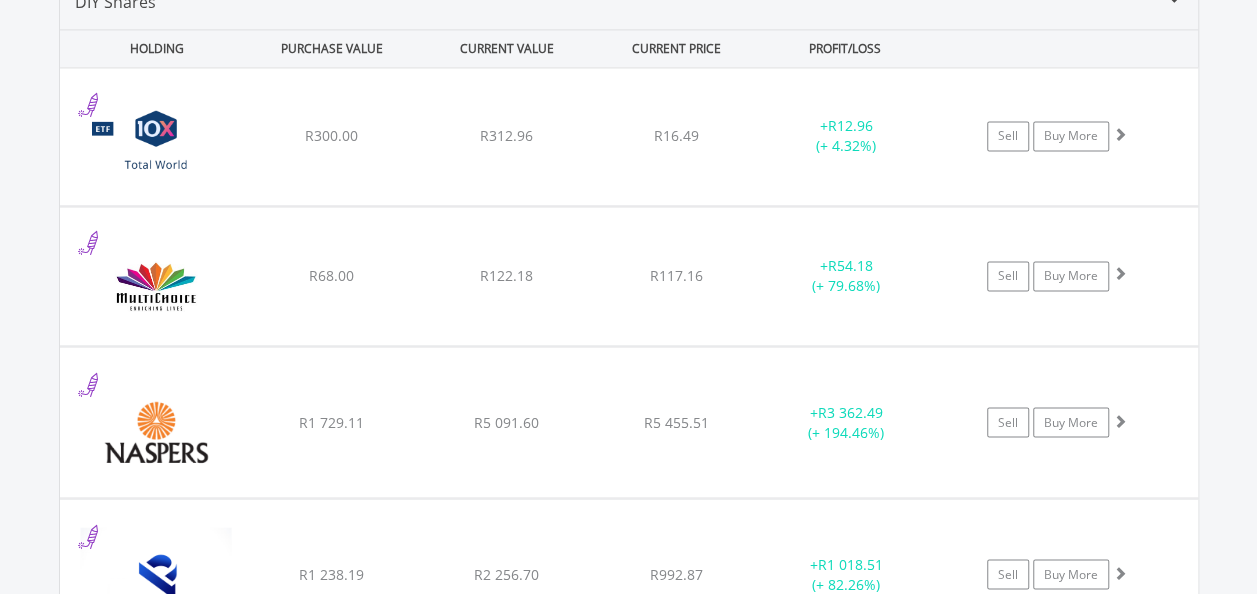 scroll, scrollTop: 1522, scrollLeft: 0, axis: vertical 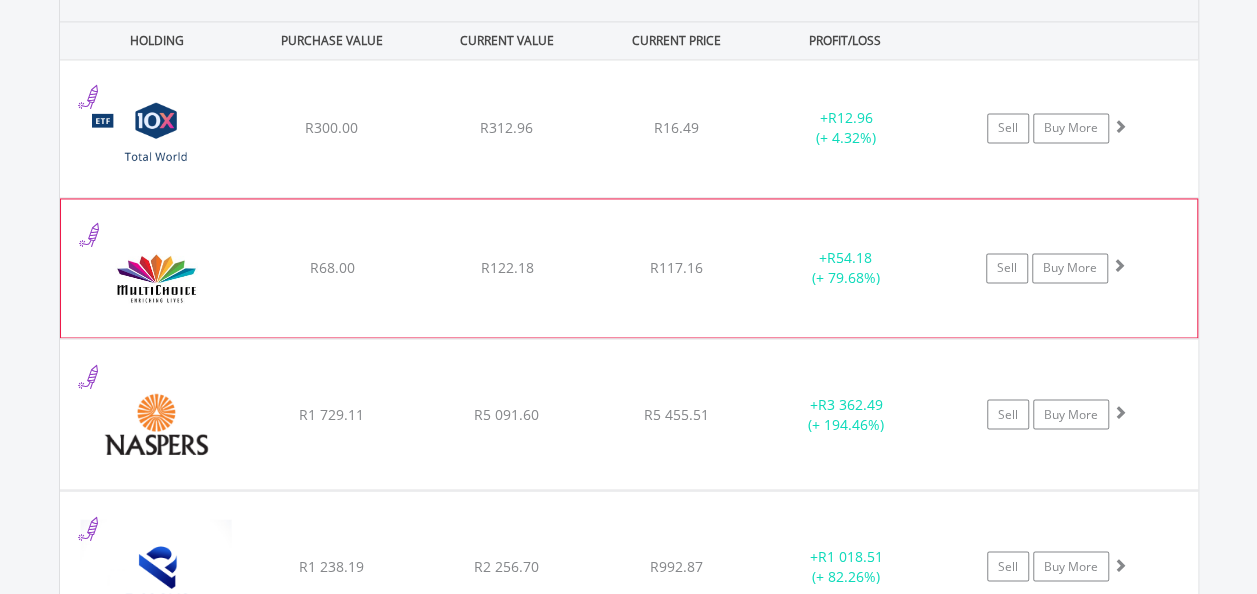 click on "R117.16" at bounding box center [676, 127] 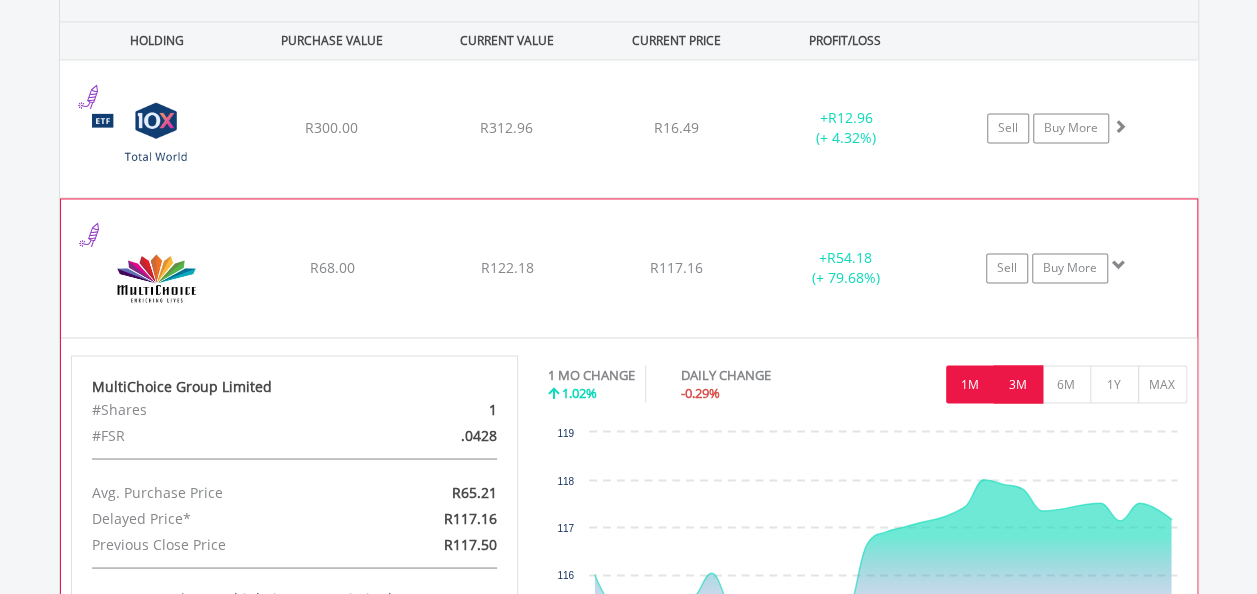 click on "3M" at bounding box center (1018, 384) 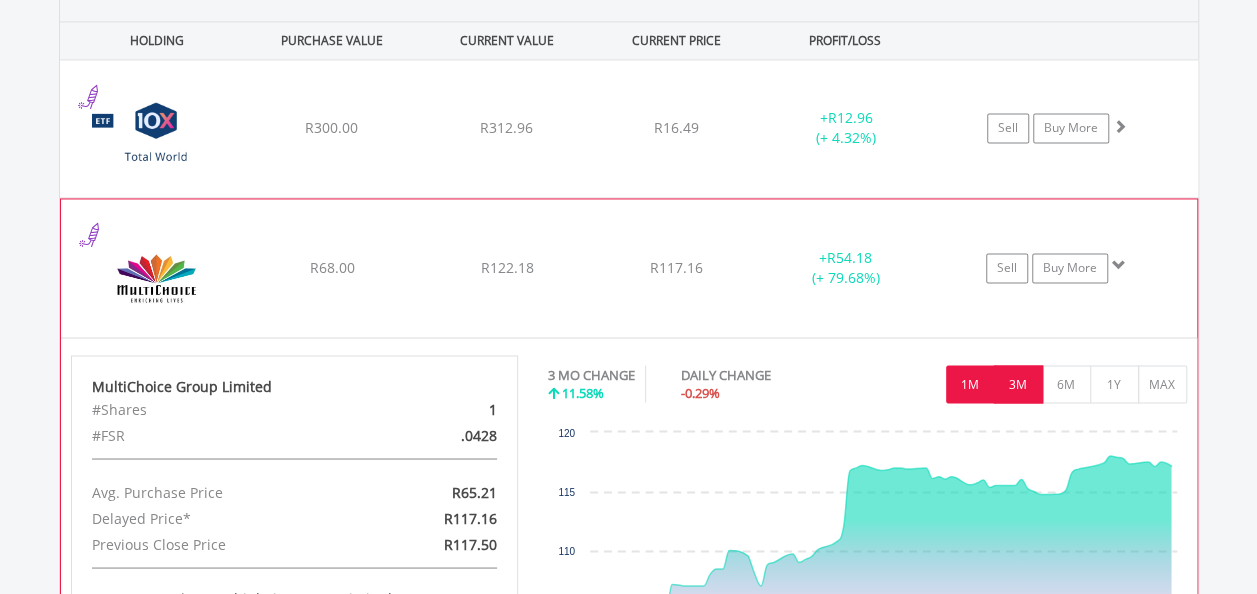 click on "1M" at bounding box center [970, 384] 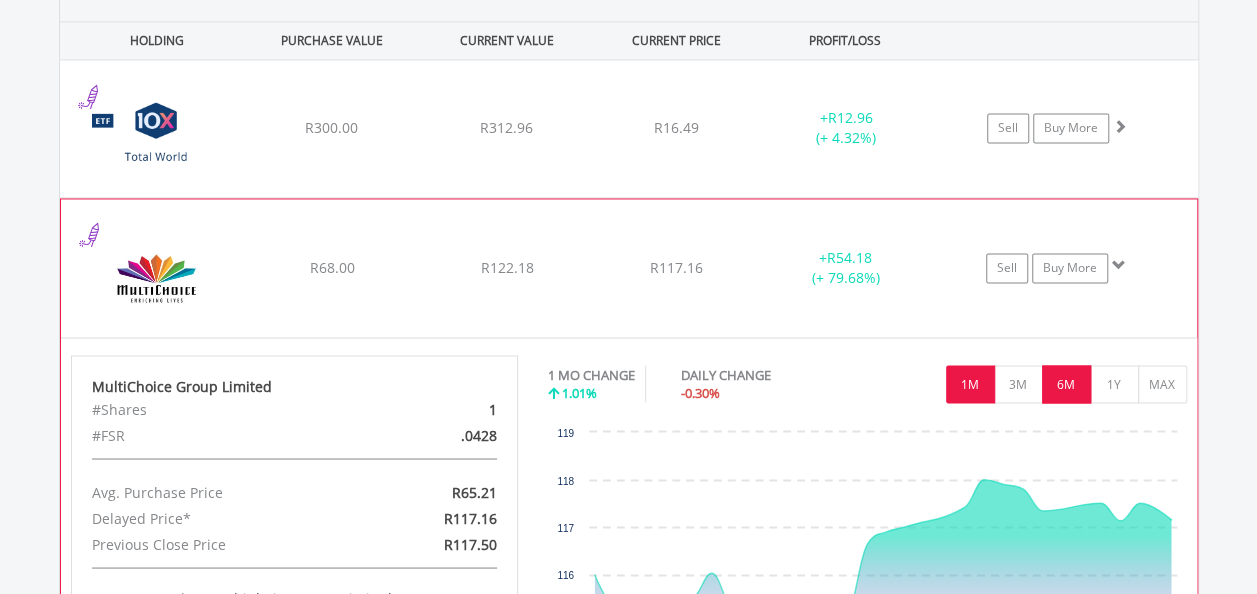 click on "6M" at bounding box center (1066, 384) 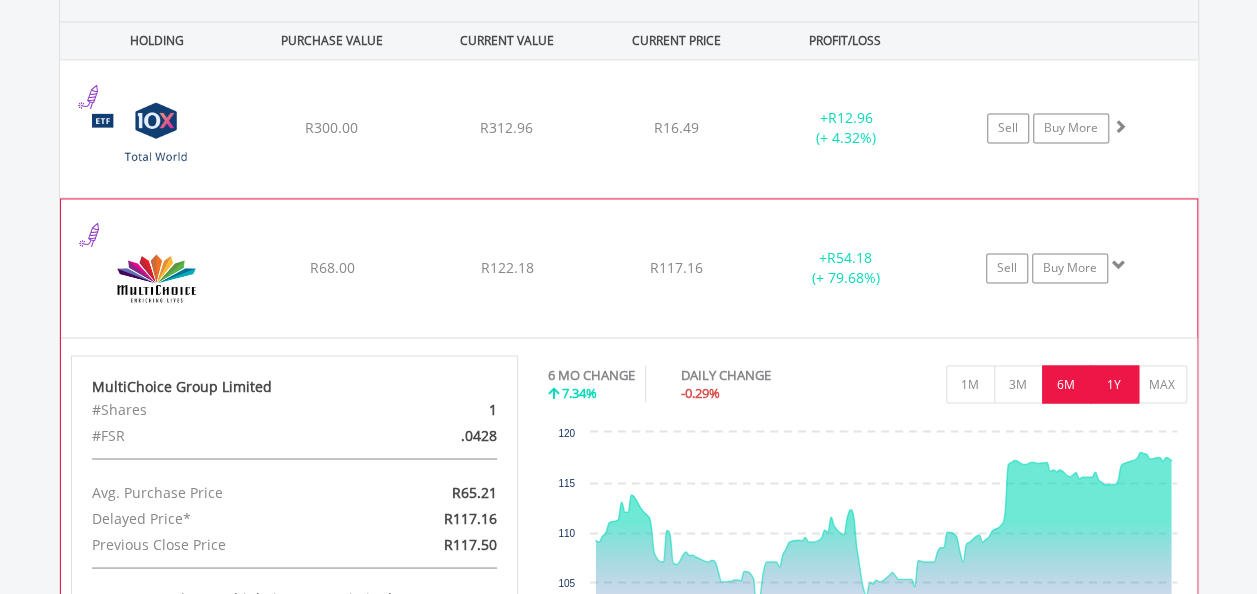click on "1Y" at bounding box center (1114, 384) 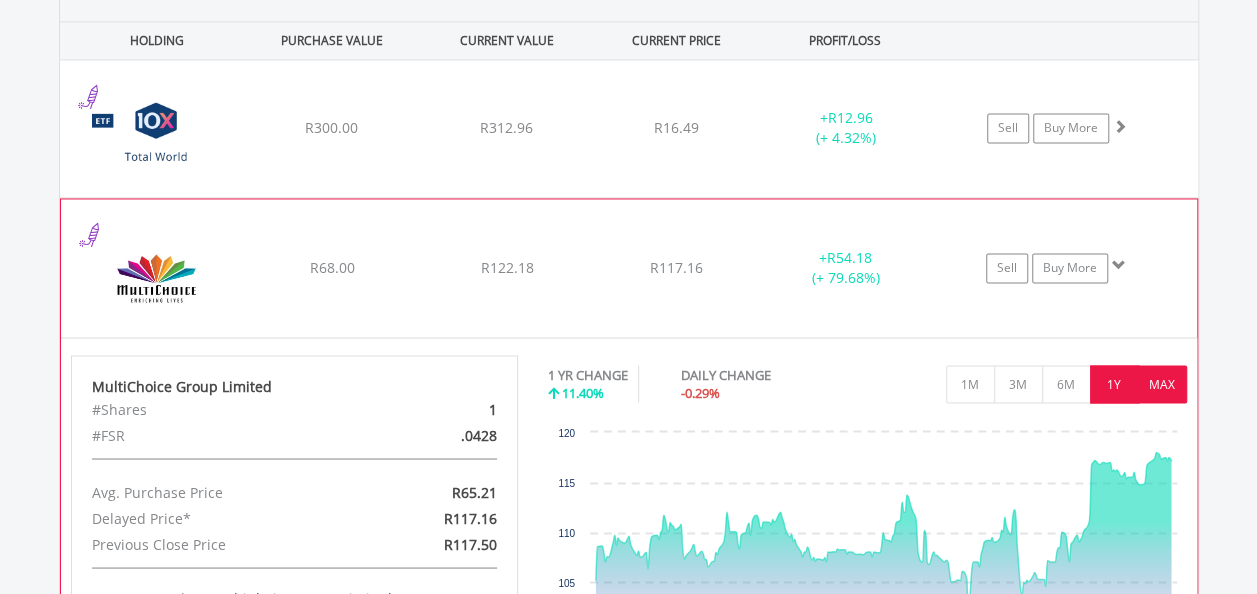 click on "MAX" at bounding box center (1162, 384) 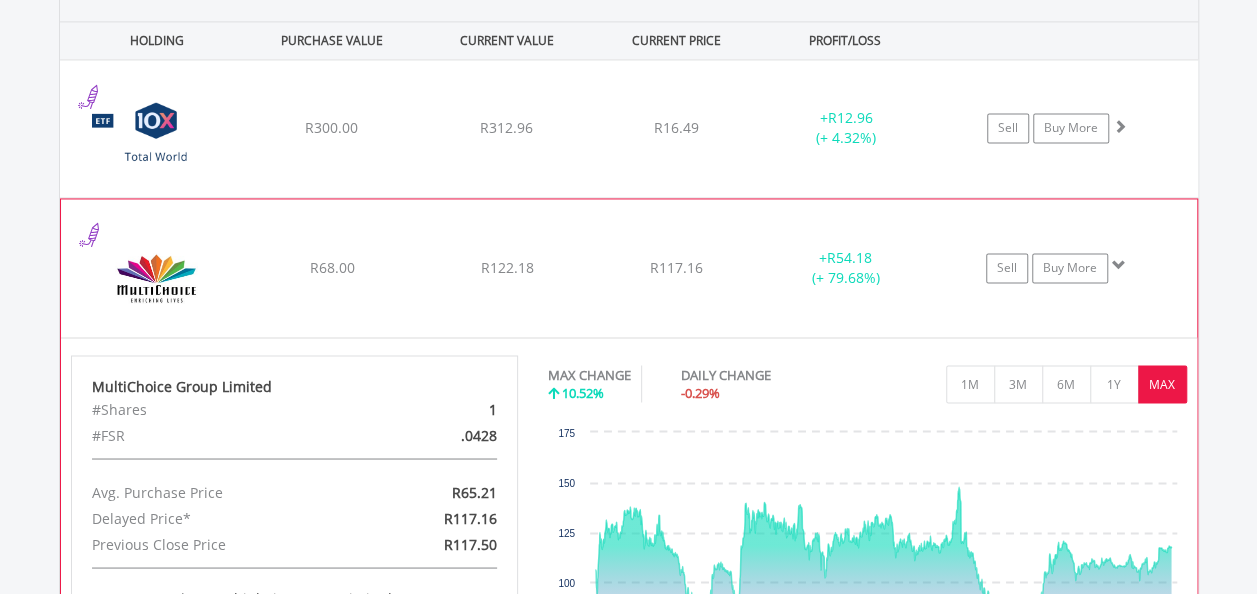 click on "﻿
MultiChoice Group Limited
R68.00
R122.18
R117.16
+  R54.18 (+ 79.68%)
Sell
Buy More" at bounding box center (629, 128) 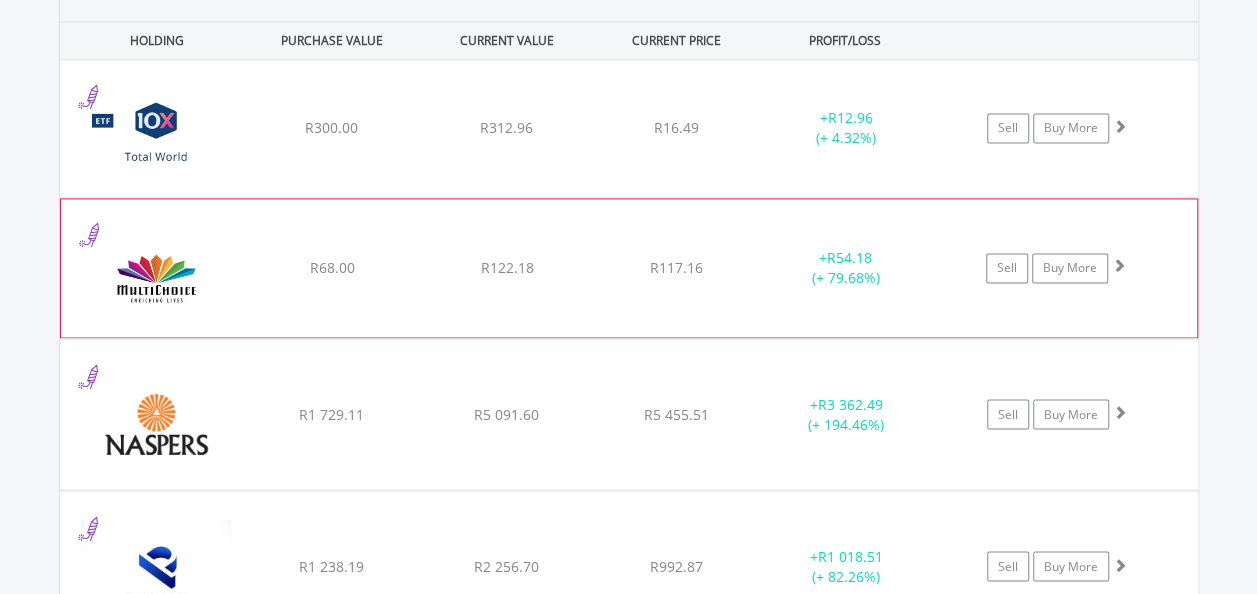 click on "﻿
MultiChoice Group Limited
R68.00
R122.18
R117.16
+  R54.18 (+ 79.68%)
Sell
Buy More" at bounding box center [629, 128] 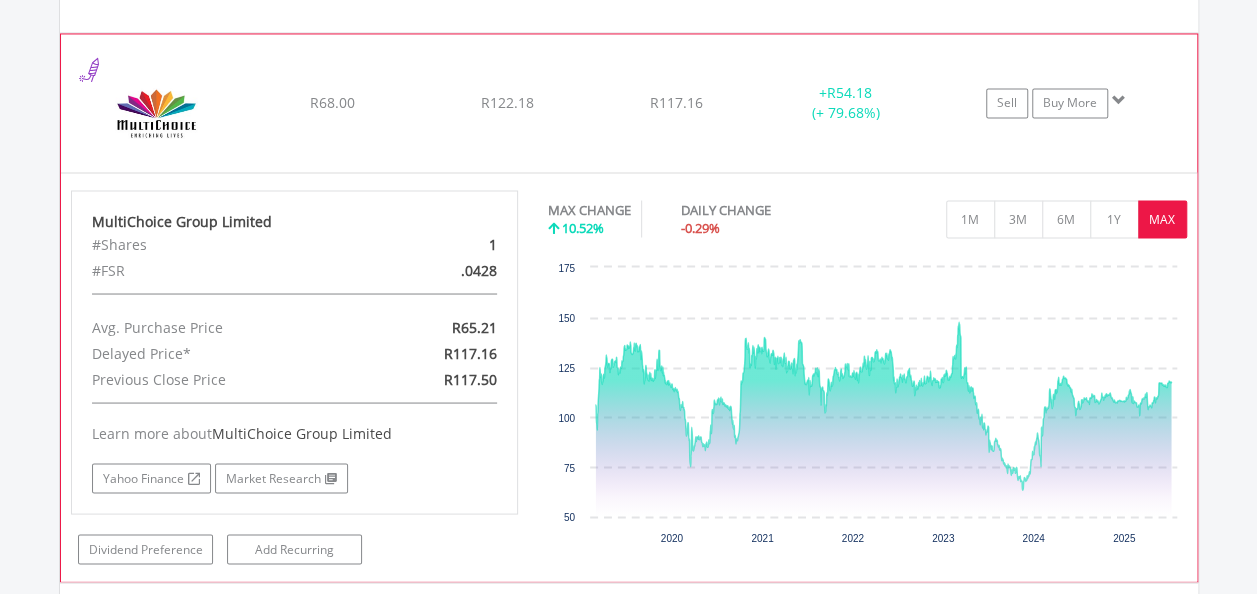 scroll, scrollTop: 1682, scrollLeft: 0, axis: vertical 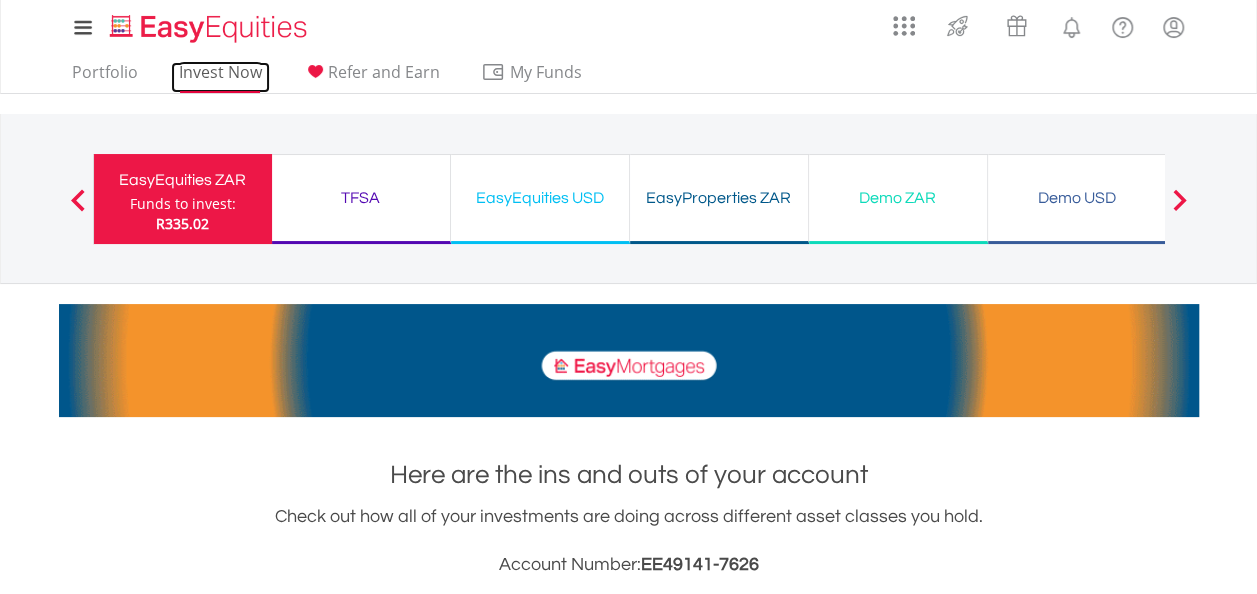 click on "Invest Now" at bounding box center (220, 77) 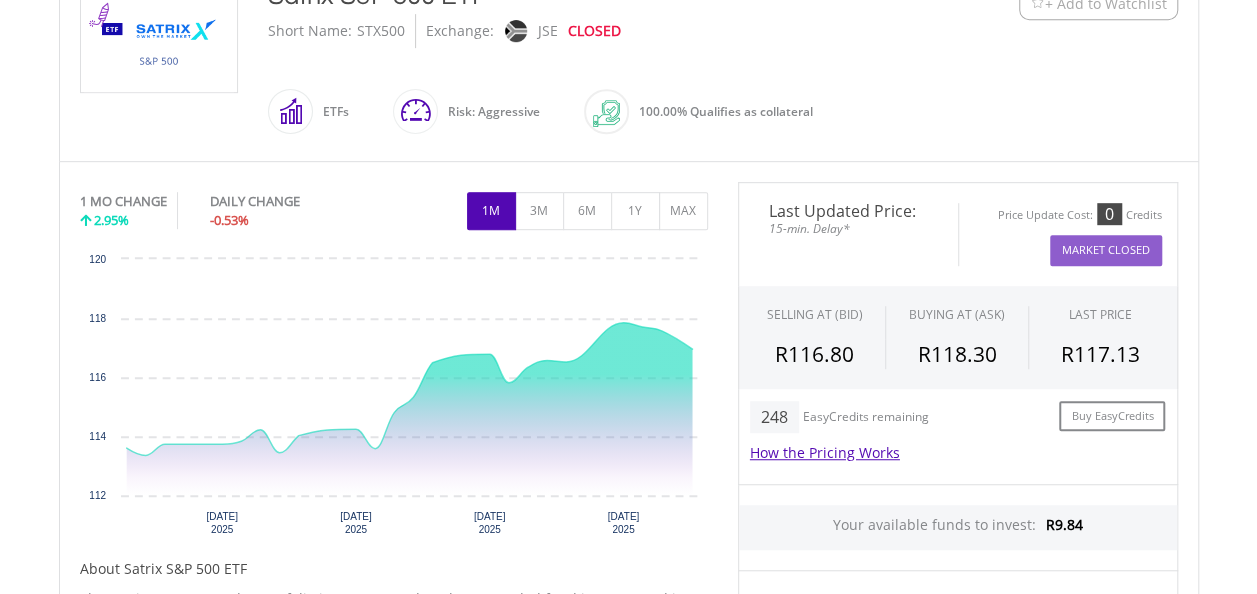 scroll, scrollTop: 440, scrollLeft: 0, axis: vertical 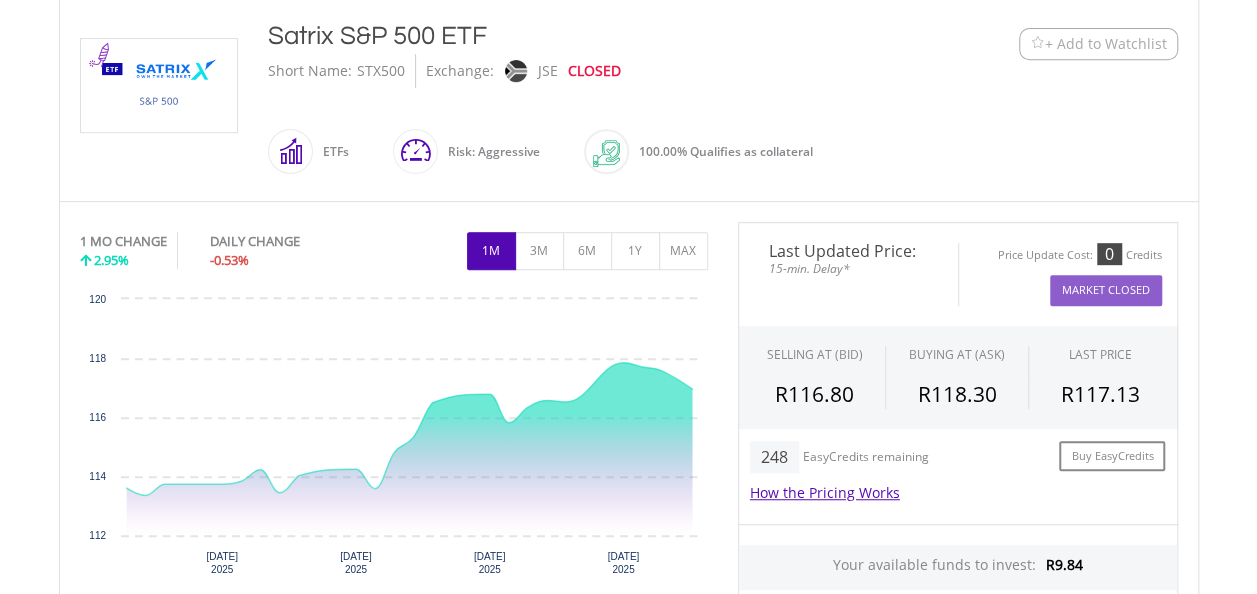 drag, startPoint x: 520, startPoint y: 42, endPoint x: 261, endPoint y: 30, distance: 259.27783 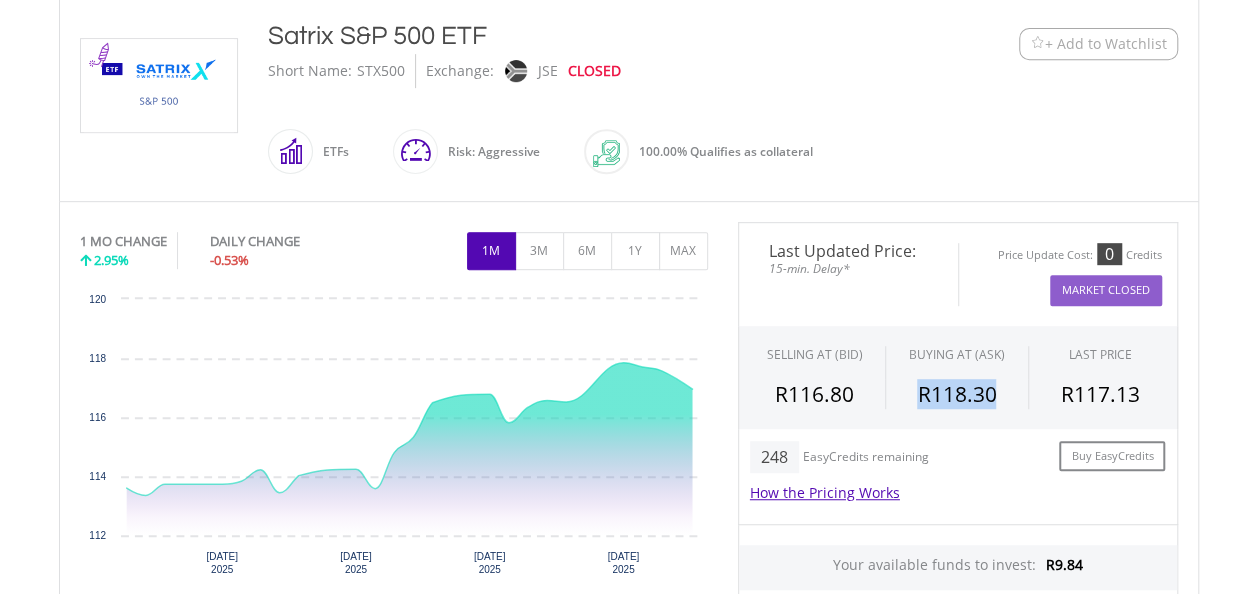 drag, startPoint x: 1006, startPoint y: 394, endPoint x: 908, endPoint y: 392, distance: 98.02041 